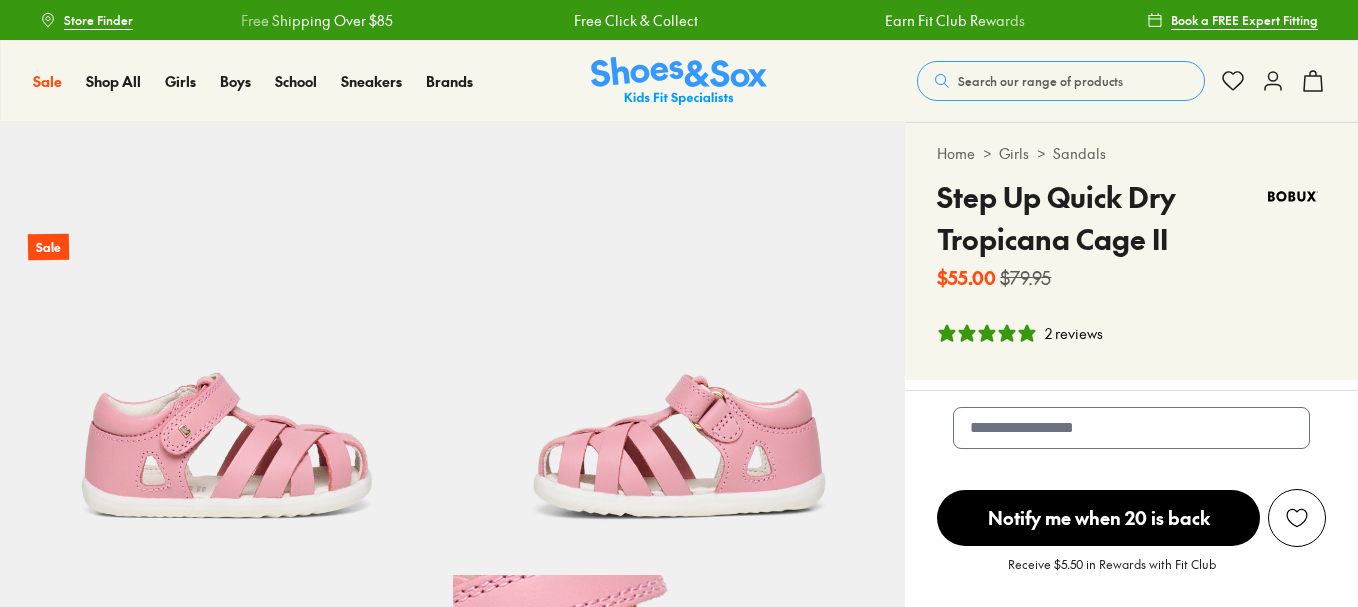 select on "*" 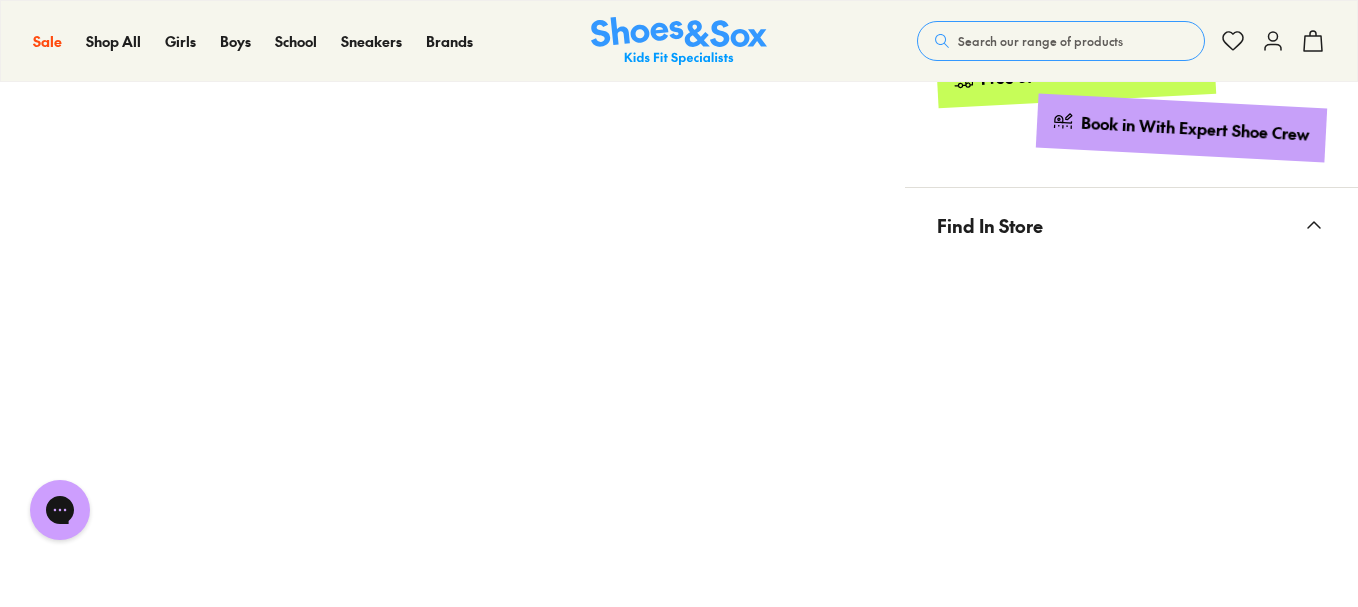 scroll, scrollTop: 0, scrollLeft: 0, axis: both 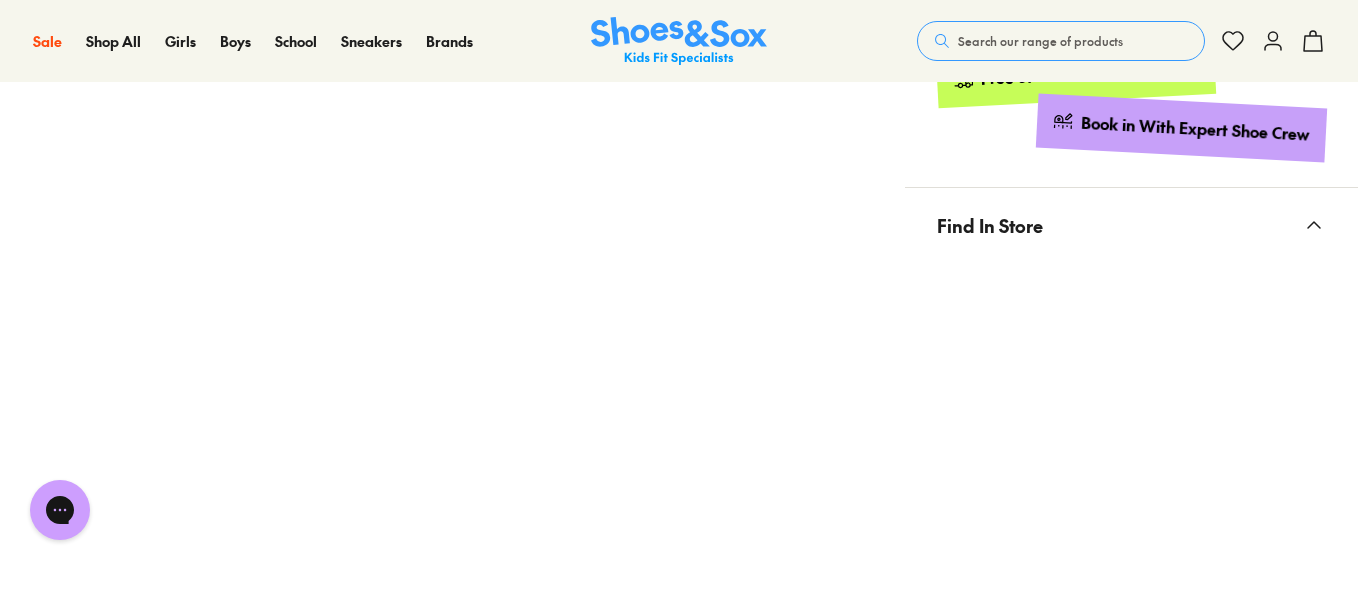 click on "Search our range of products" at bounding box center [1040, 41] 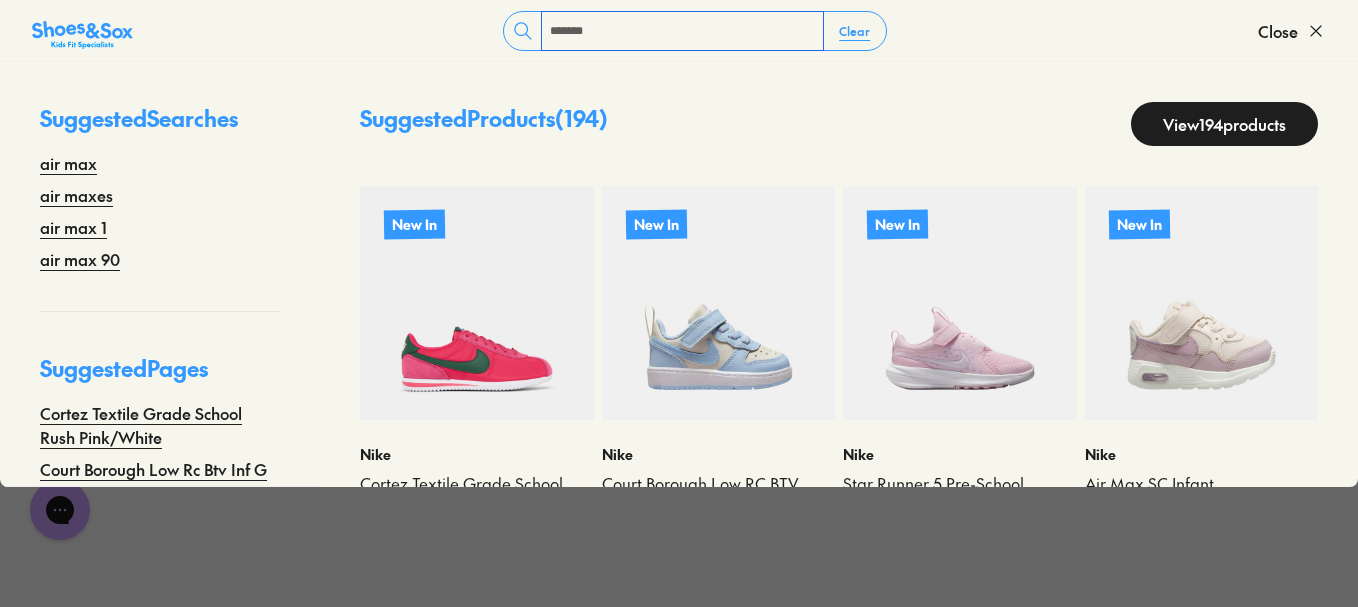 type on "*******" 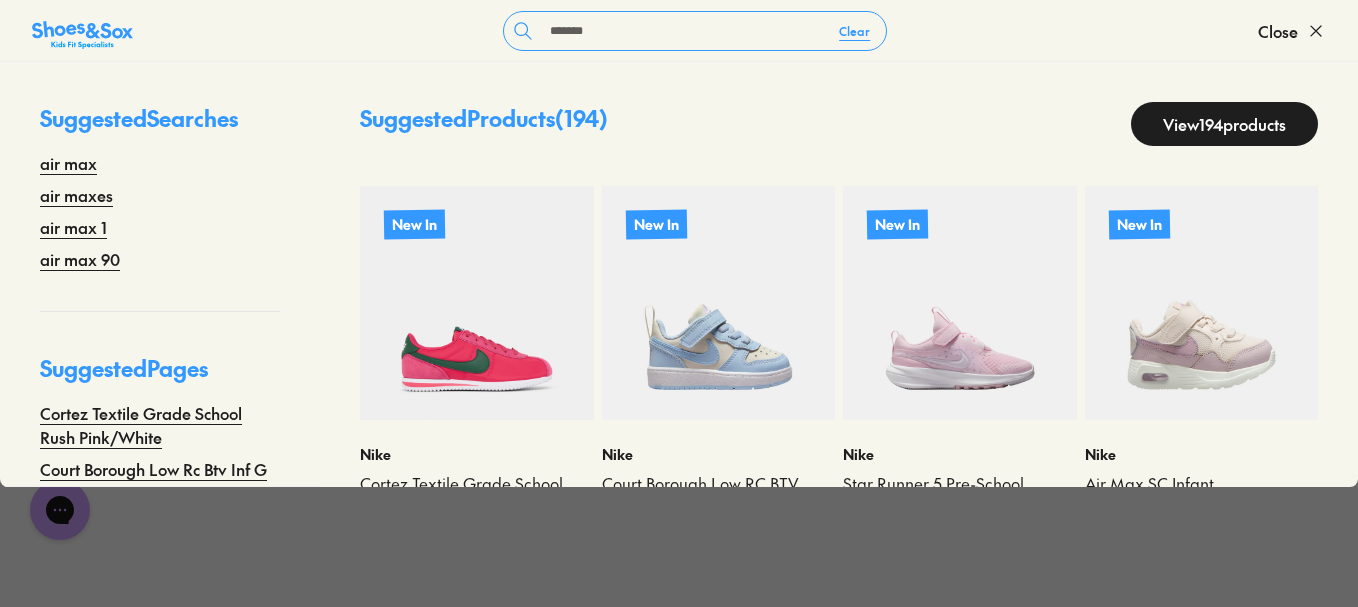 click on "View  194  products" at bounding box center (1224, 124) 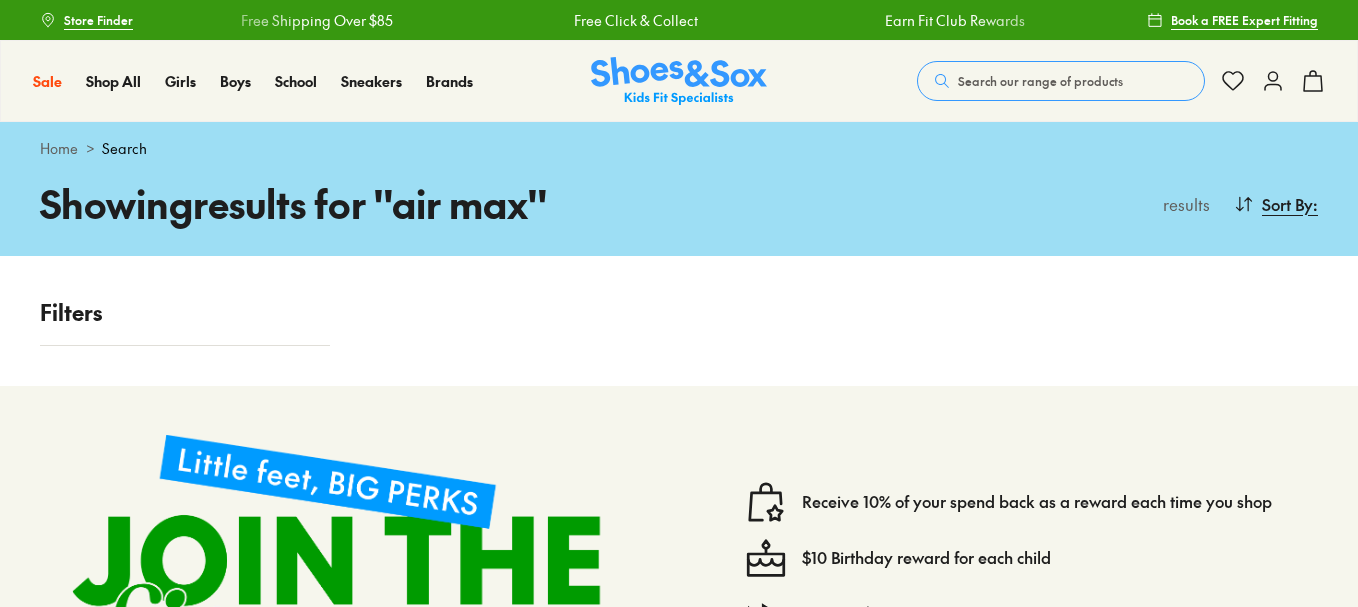 scroll, scrollTop: 0, scrollLeft: 0, axis: both 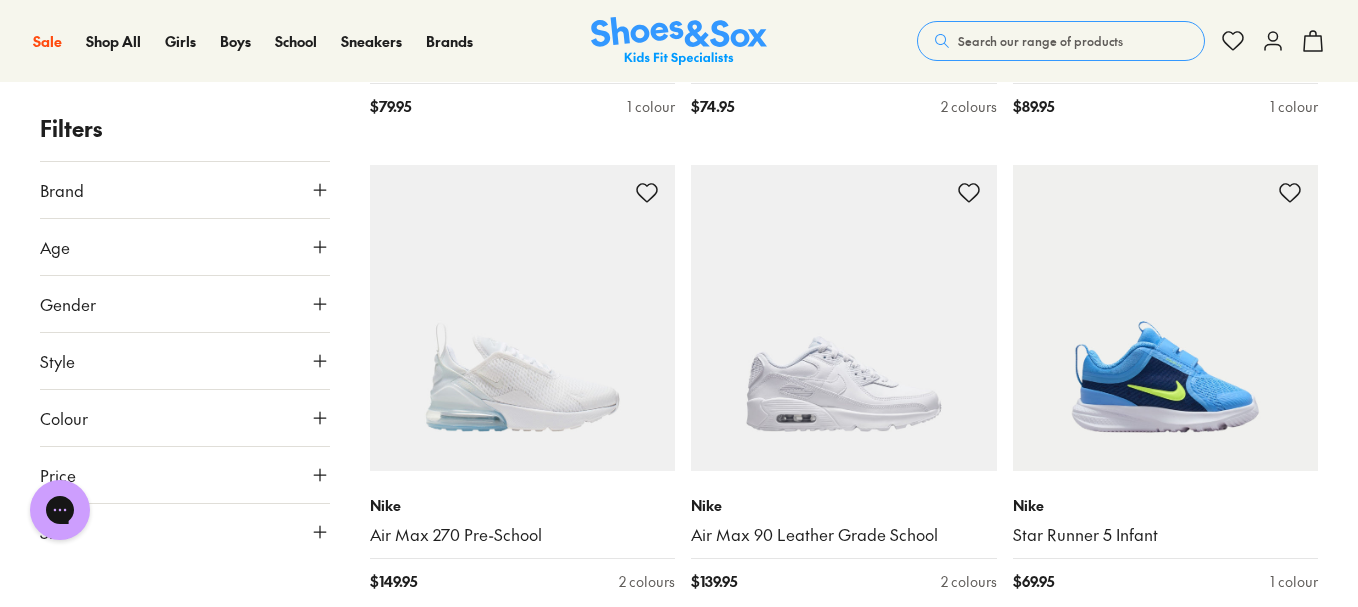 drag, startPoint x: 604, startPoint y: 236, endPoint x: 1028, endPoint y: 40, distance: 467.11026 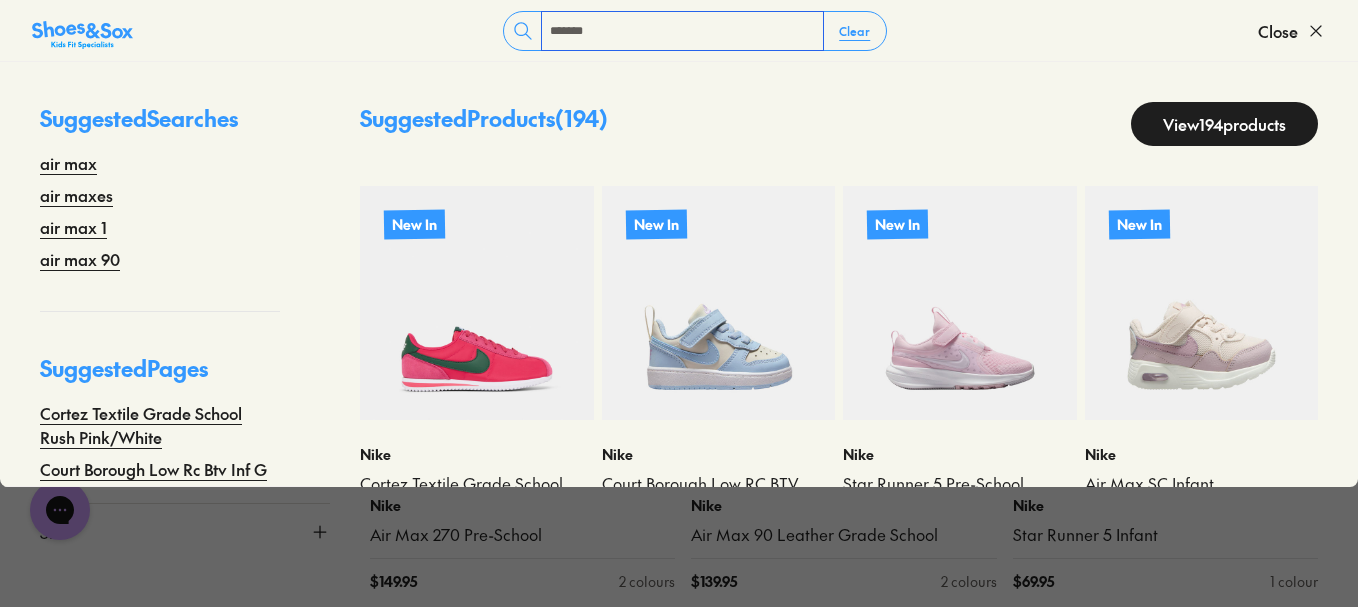 type on "*******" 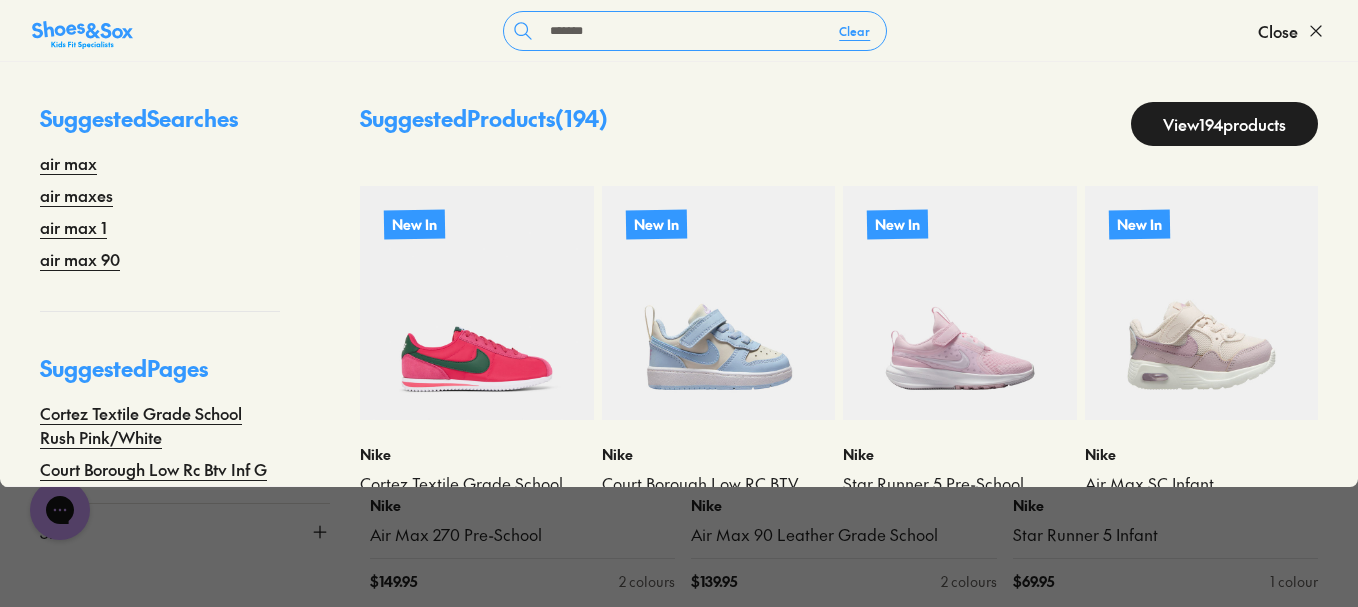 click on "View  194  products" at bounding box center [1224, 124] 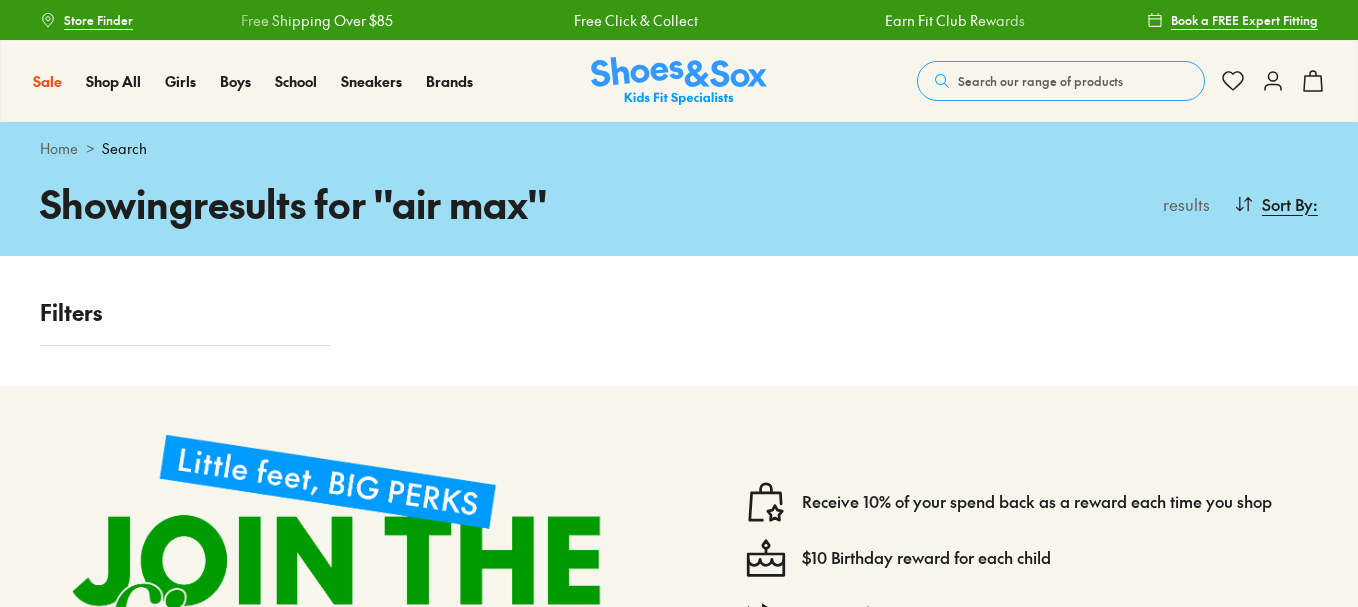 scroll, scrollTop: 0, scrollLeft: 0, axis: both 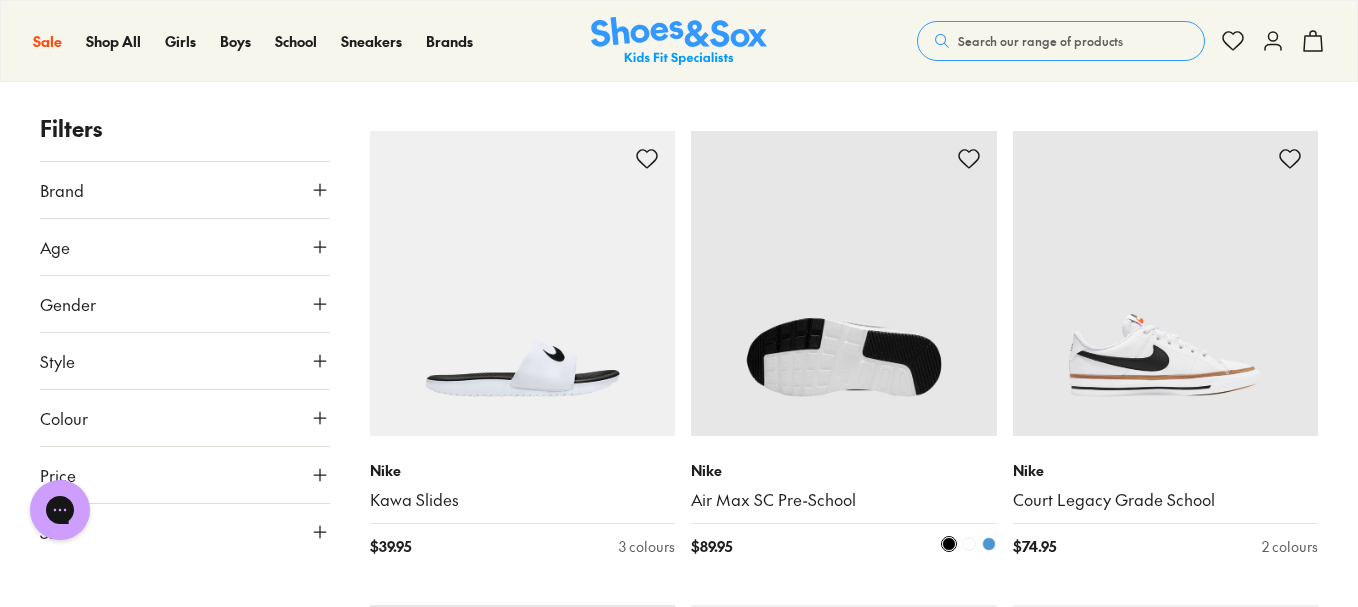 click at bounding box center [844, 284] 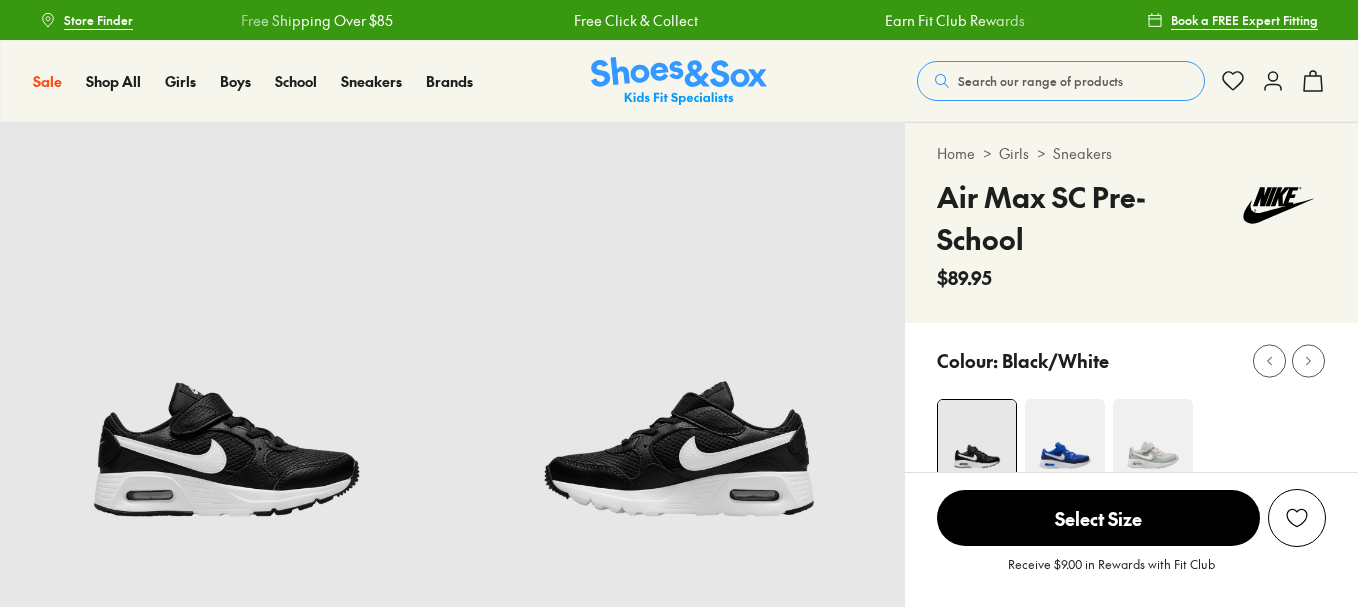 scroll, scrollTop: 0, scrollLeft: 0, axis: both 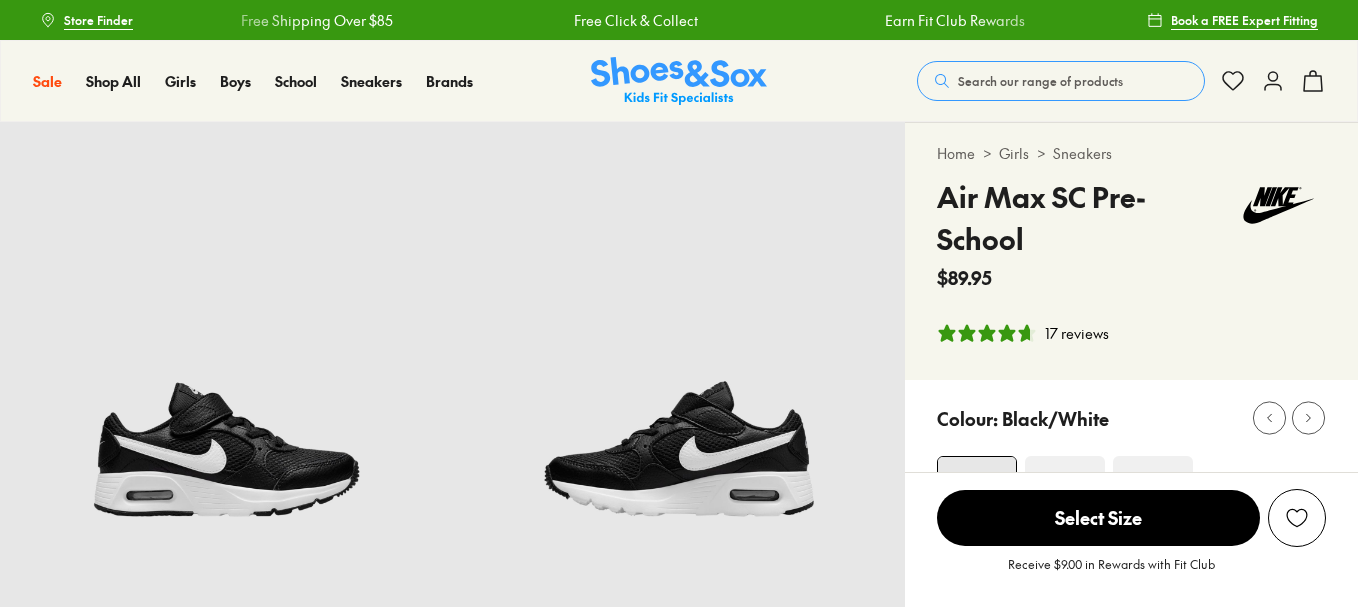 select on "*" 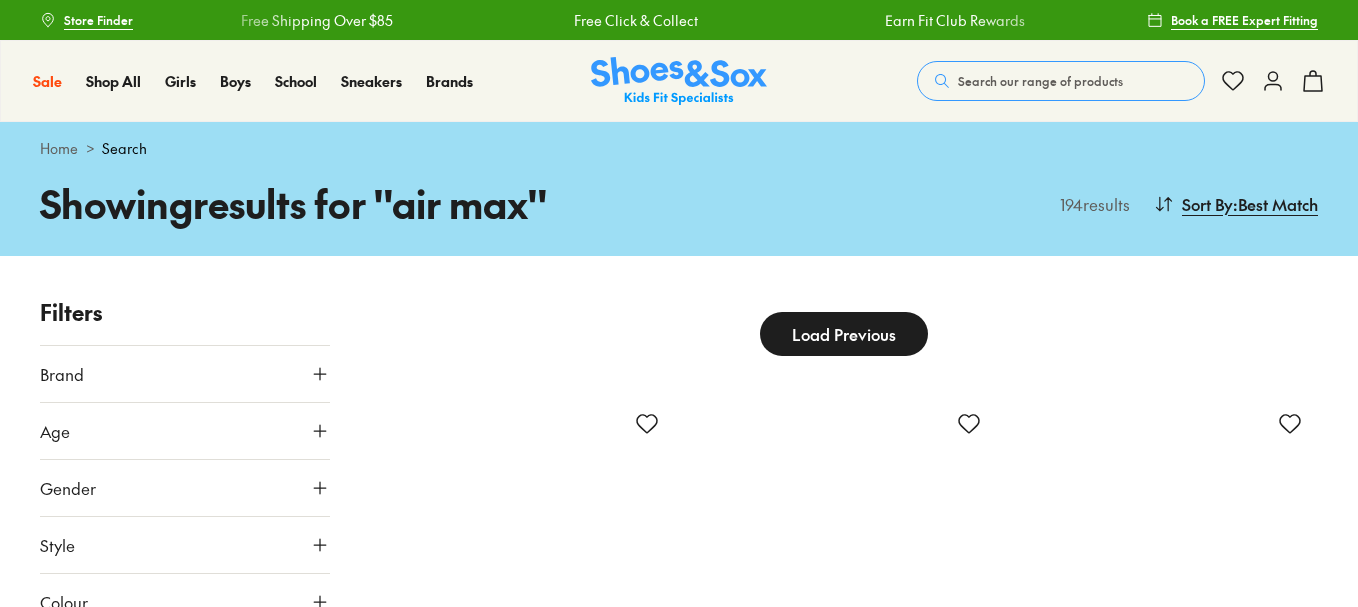 scroll, scrollTop: 5102, scrollLeft: 0, axis: vertical 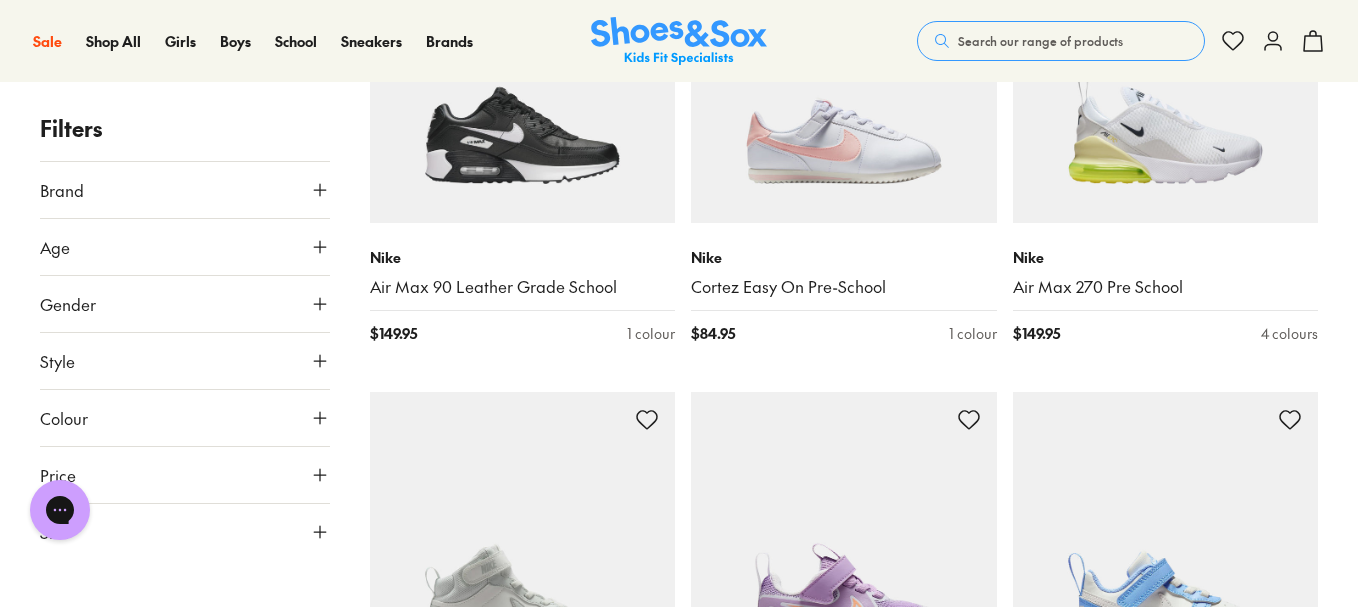 click on "Search our range of products" at bounding box center [1040, 41] 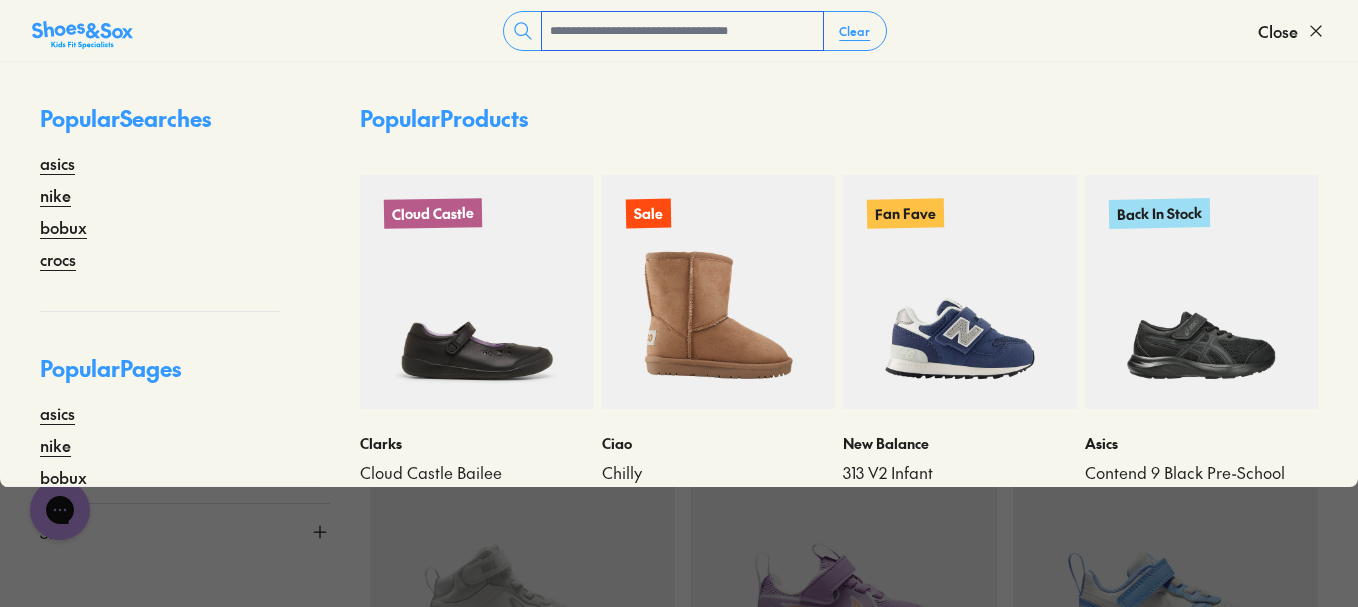 click at bounding box center (682, 31) 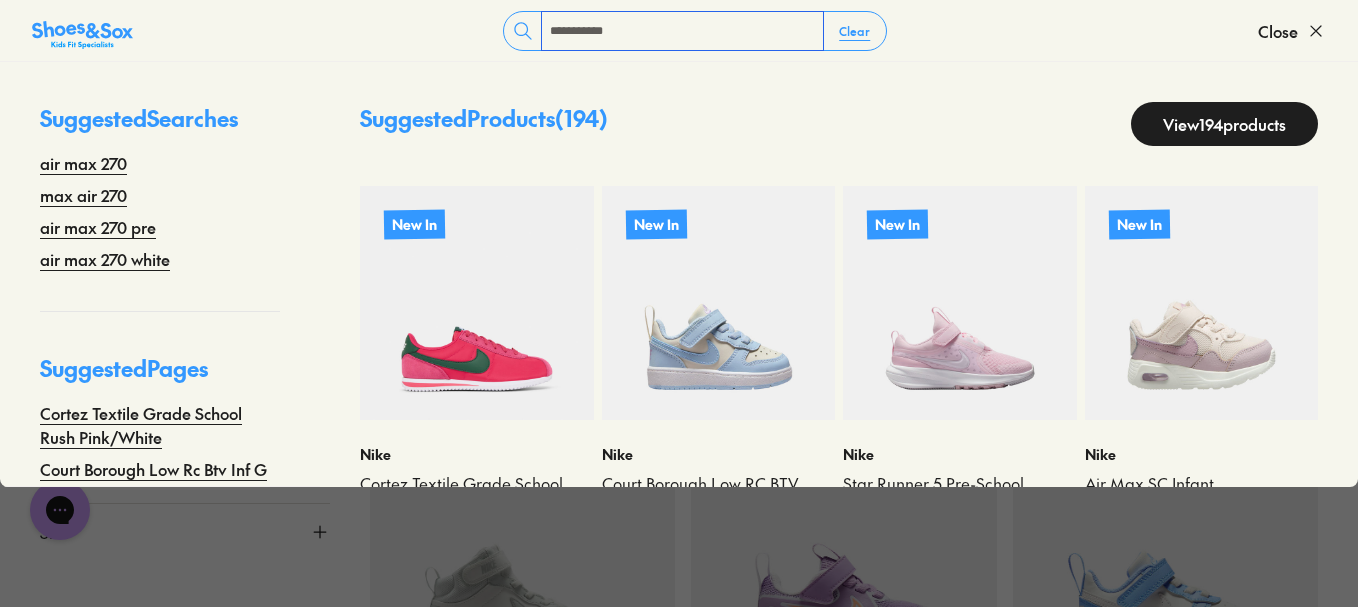 type on "**********" 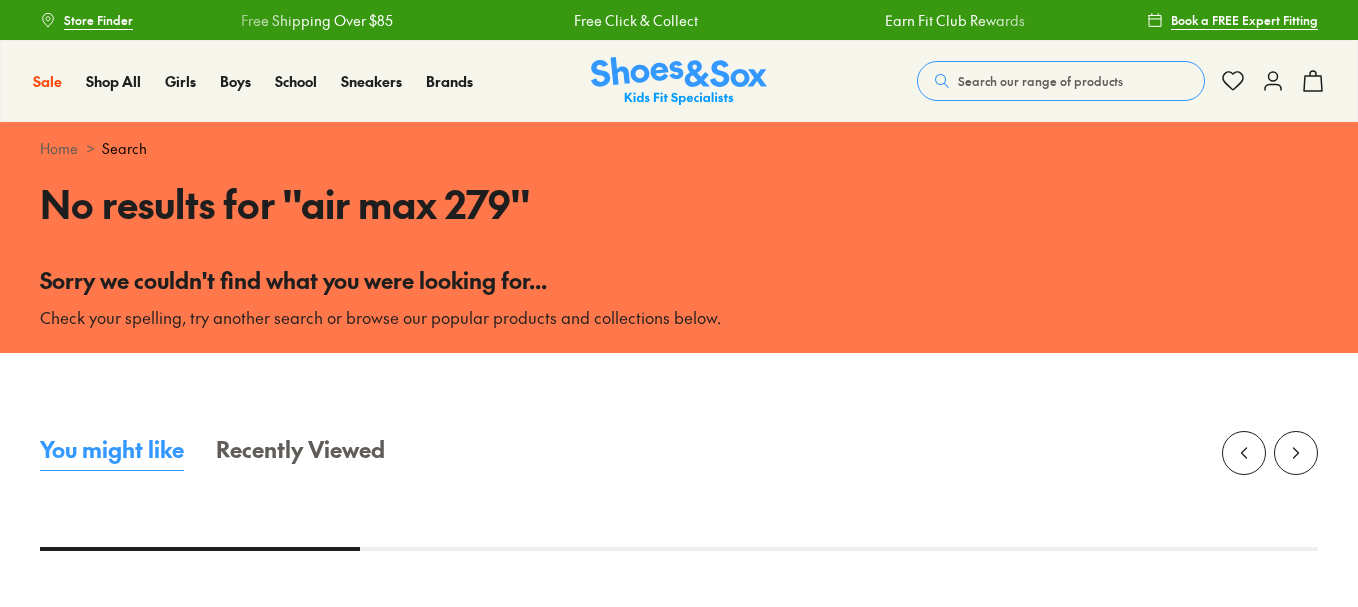 scroll, scrollTop: 0, scrollLeft: 0, axis: both 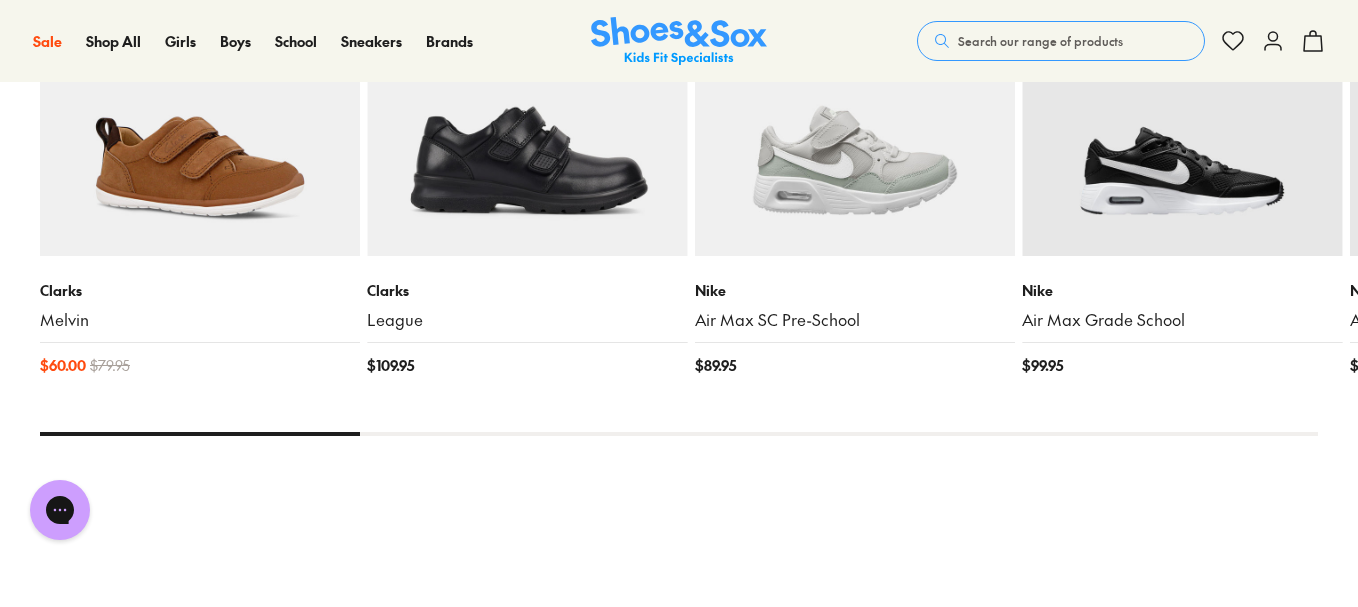 click on "Search our range of products" at bounding box center [1040, 41] 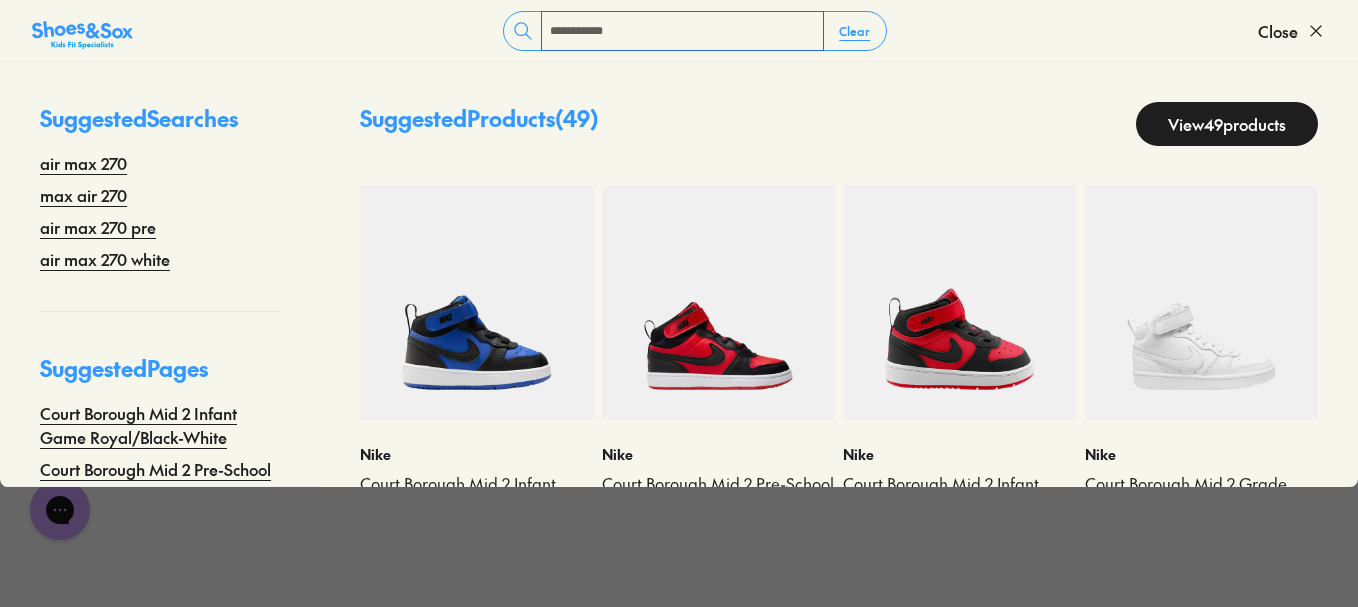 type on "**********" 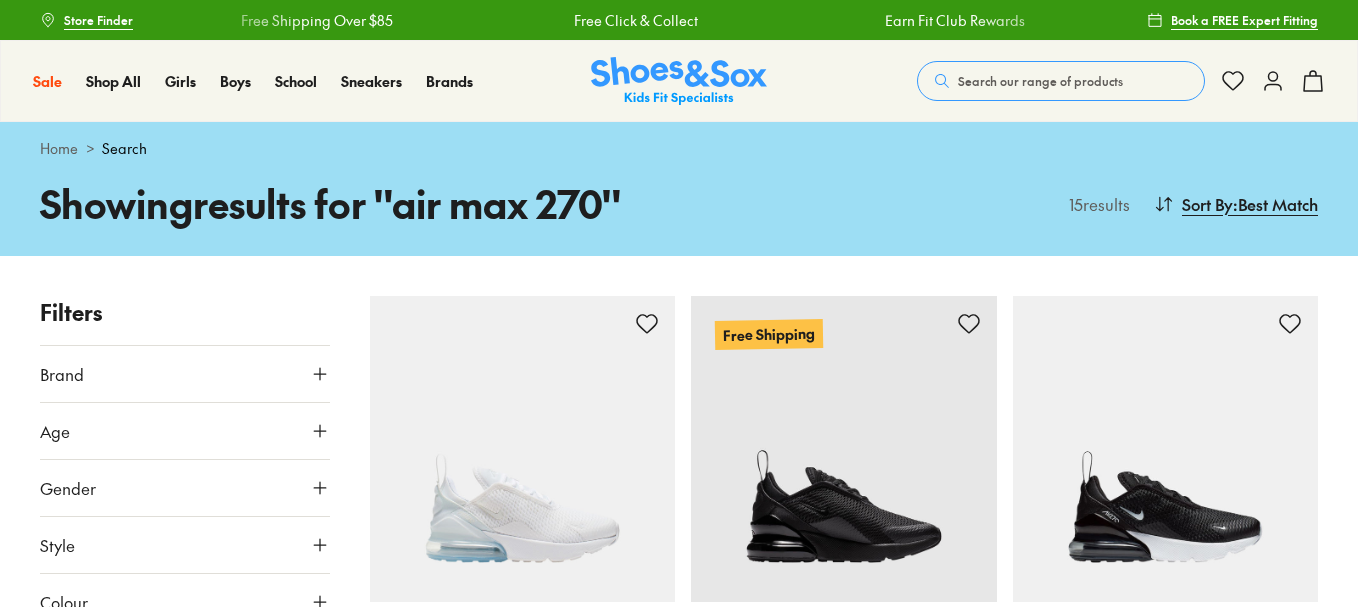 scroll, scrollTop: 0, scrollLeft: 0, axis: both 